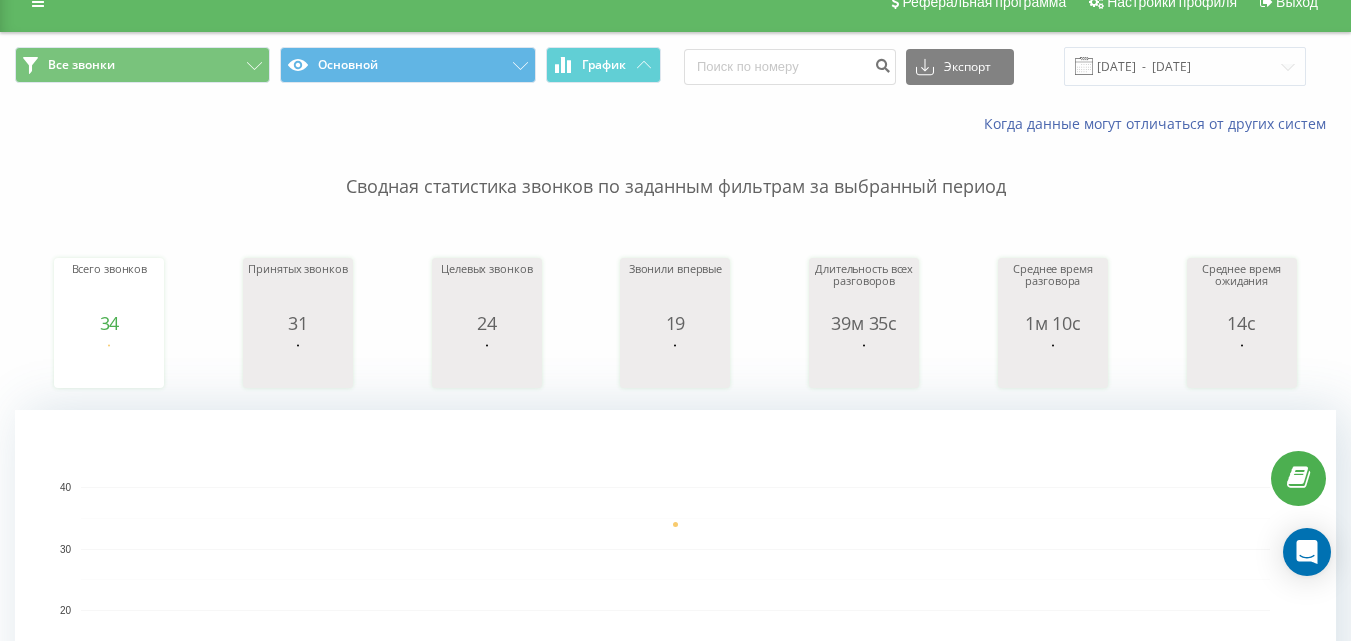 scroll, scrollTop: 0, scrollLeft: 0, axis: both 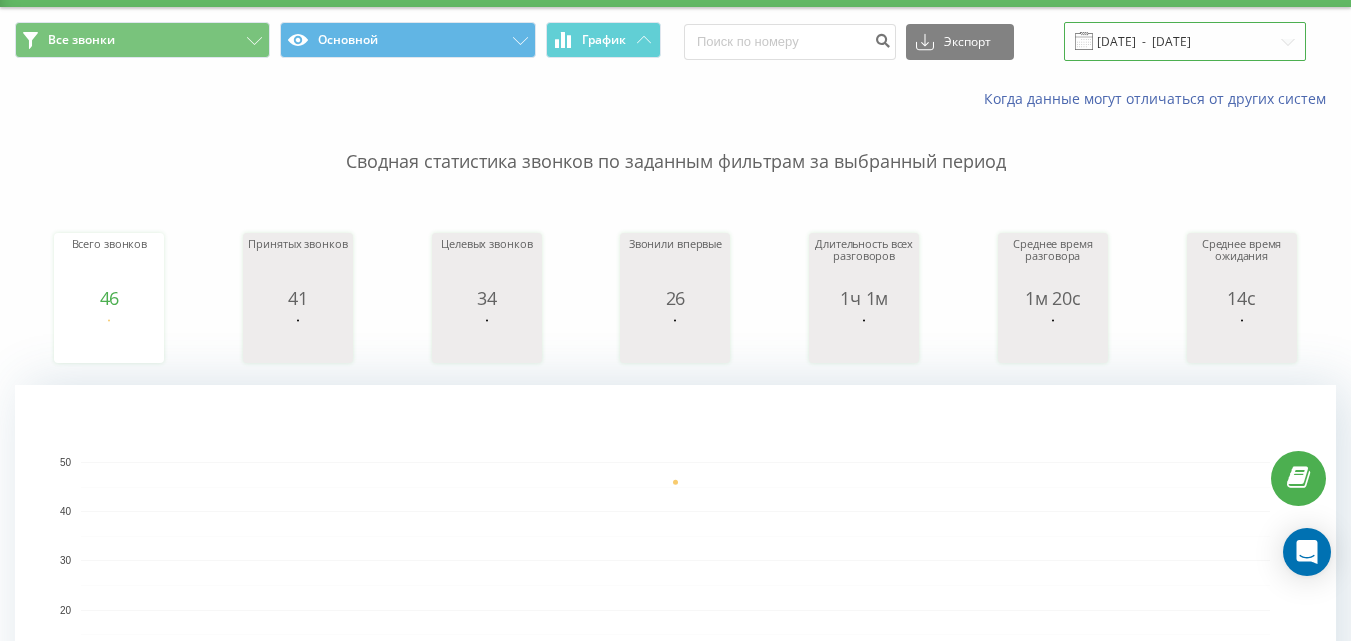 click on "Все звонки Основной График Экспорт .csv .xls .xlsx 12.07.2025  -  12.07.2025" at bounding box center [675, 41] 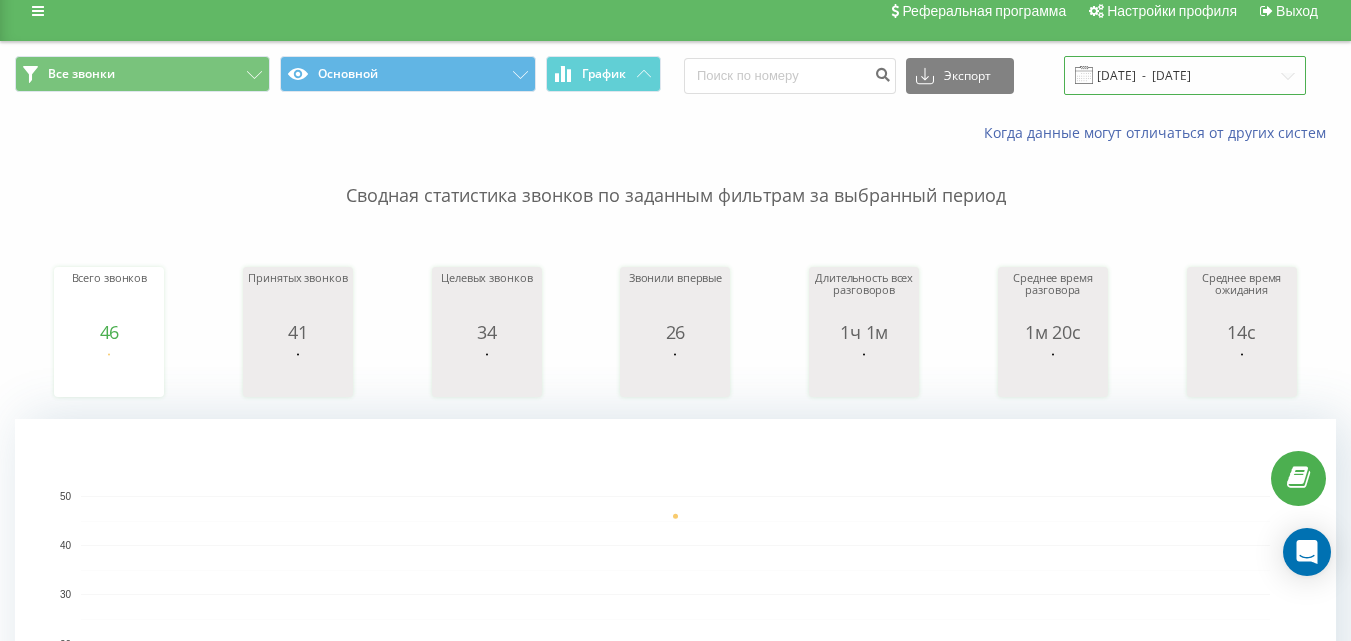scroll, scrollTop: 0, scrollLeft: 0, axis: both 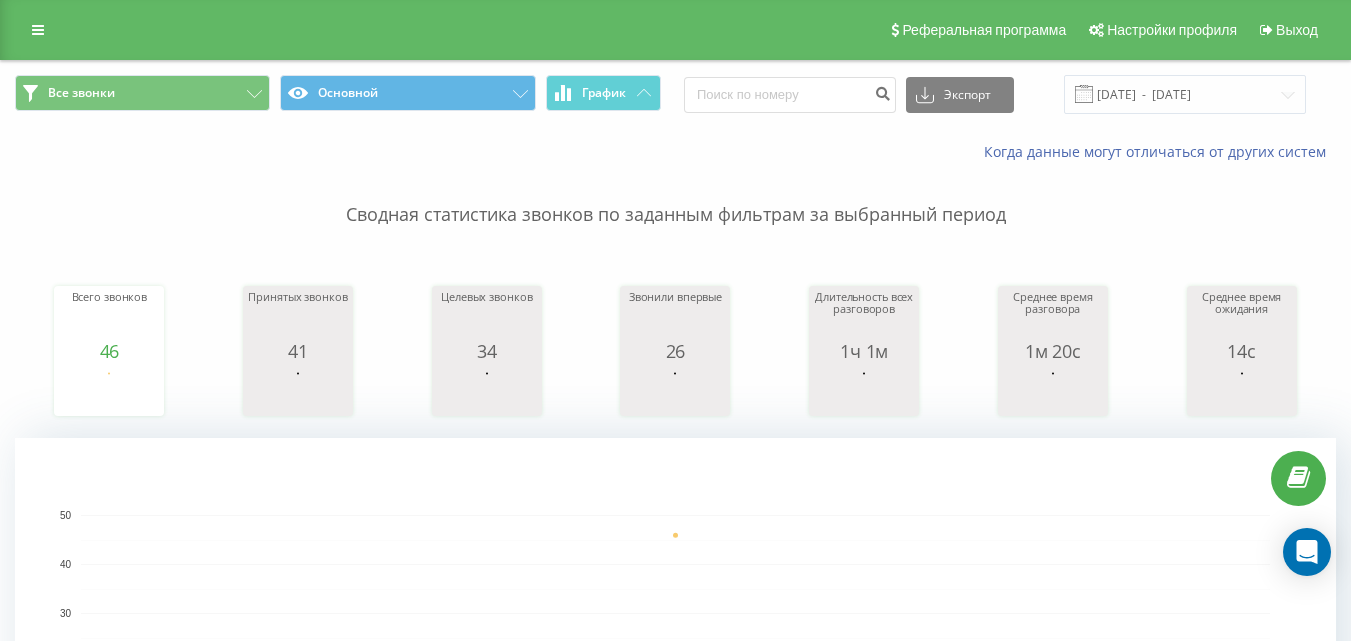 click at bounding box center [1084, 94] 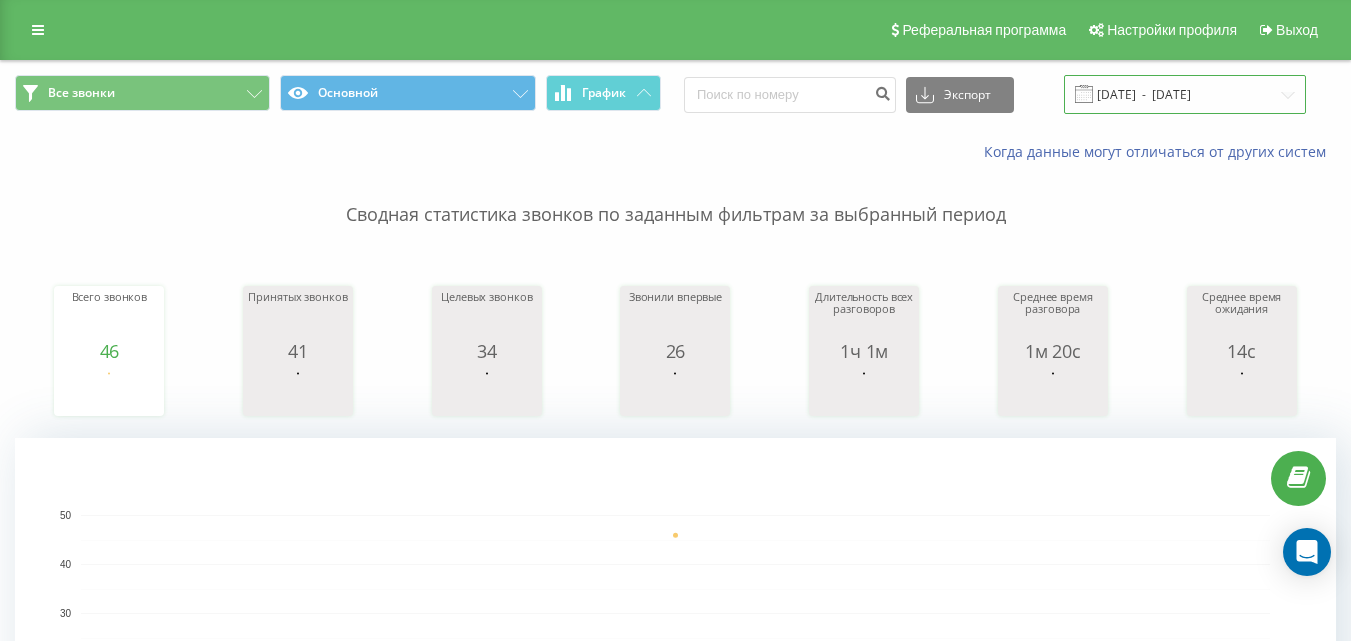 click on "12.07.2025  -  12.07.2025" at bounding box center (1185, 94) 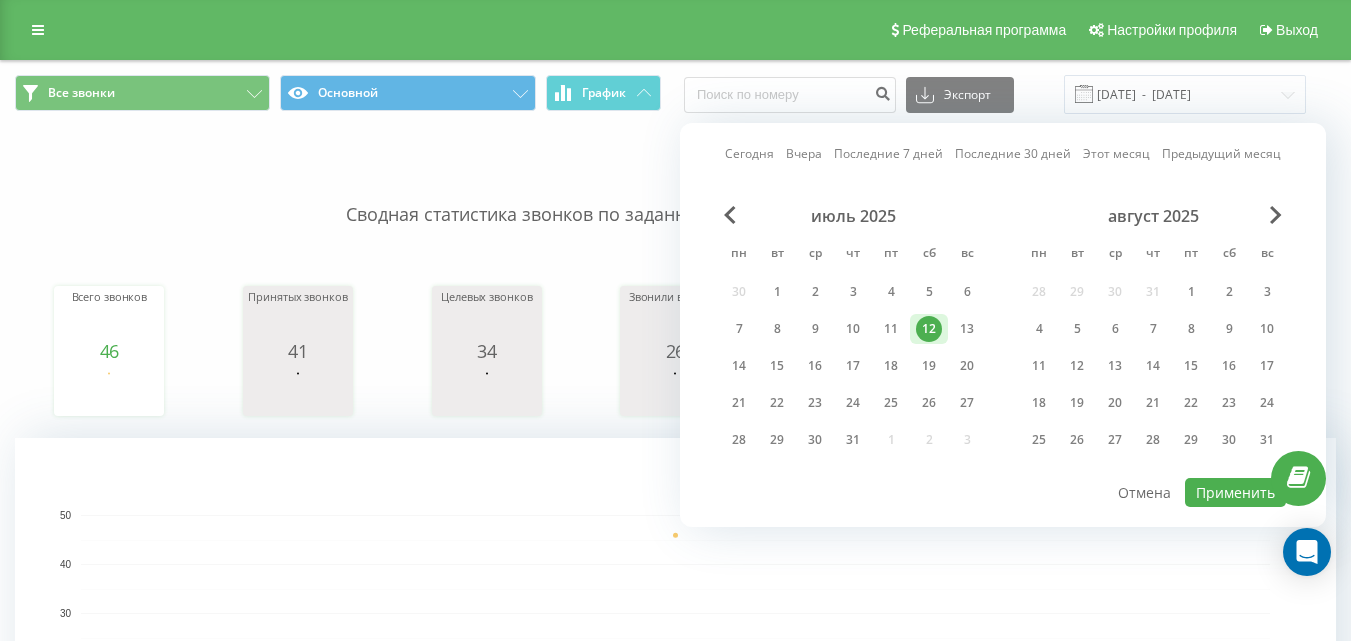 click on "Сегодня" at bounding box center (749, 153) 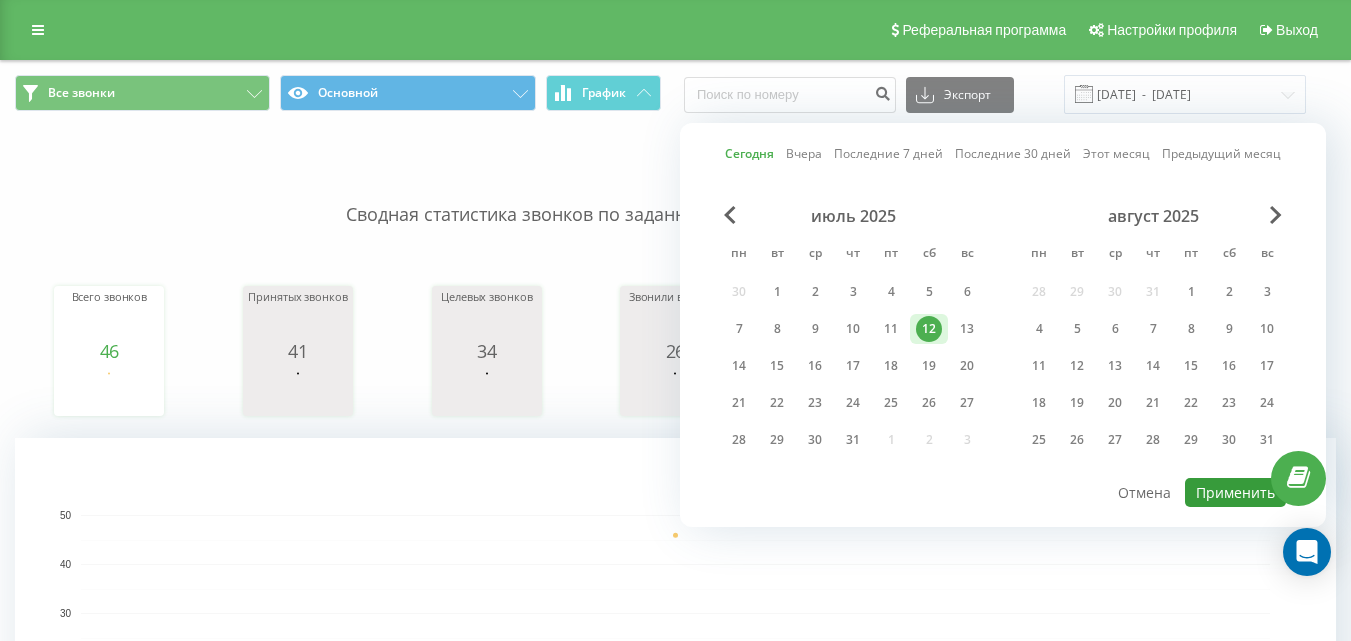 click on "Применить" at bounding box center (1235, 492) 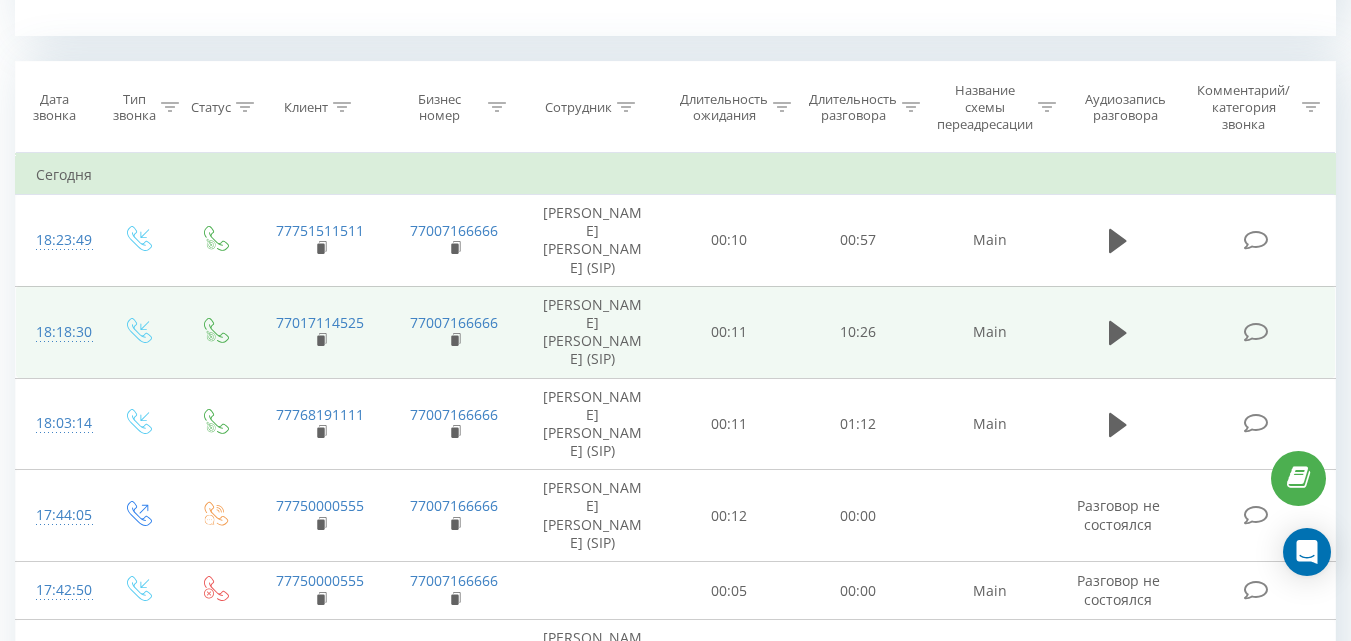 scroll, scrollTop: 900, scrollLeft: 0, axis: vertical 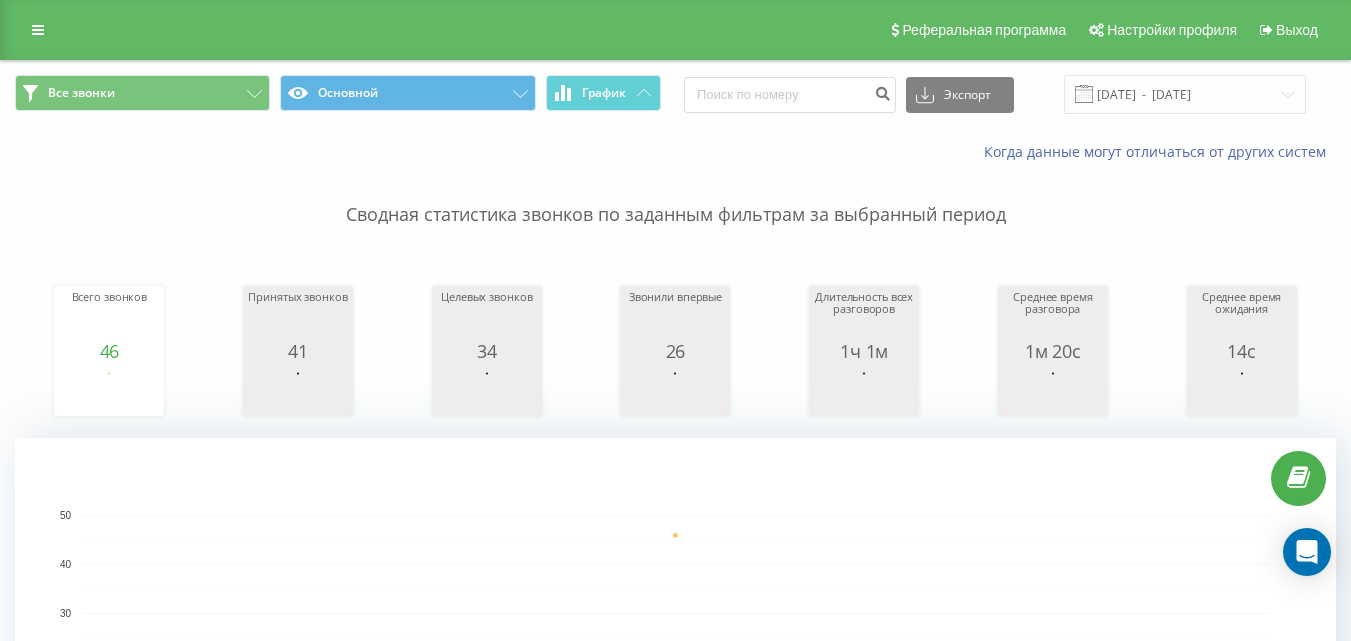click on "Когда данные могут отличаться от других систем" at bounding box center [928, 152] 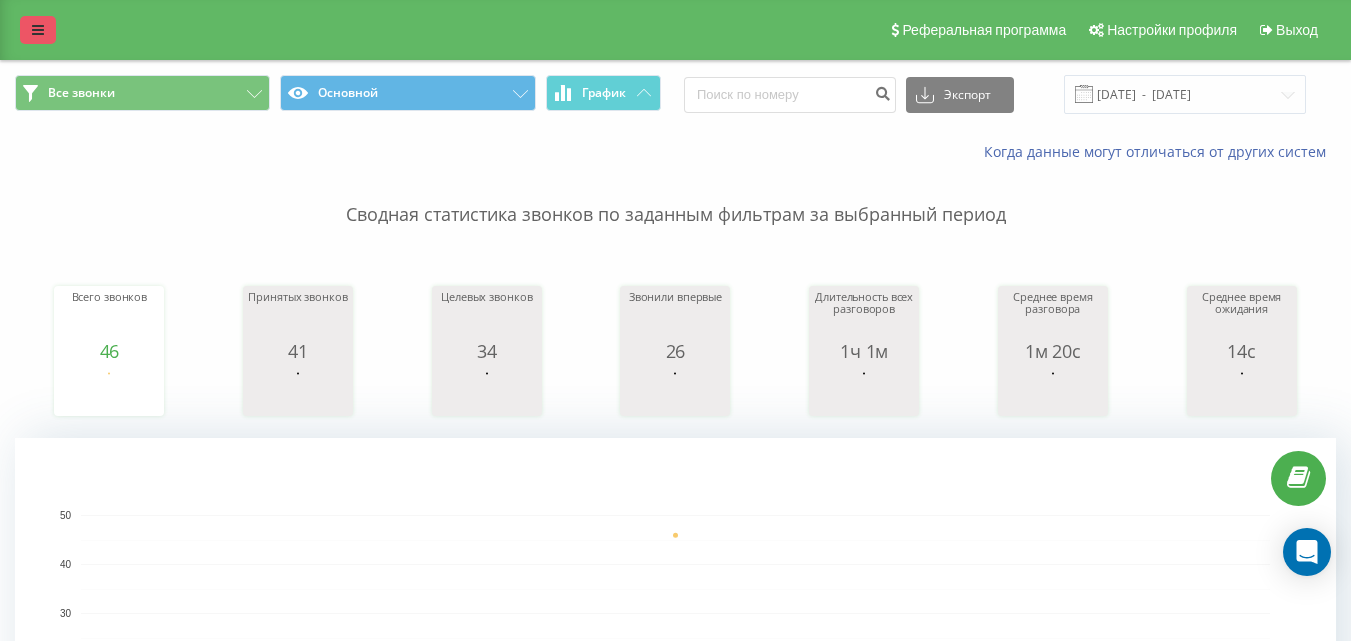 click at bounding box center (38, 30) 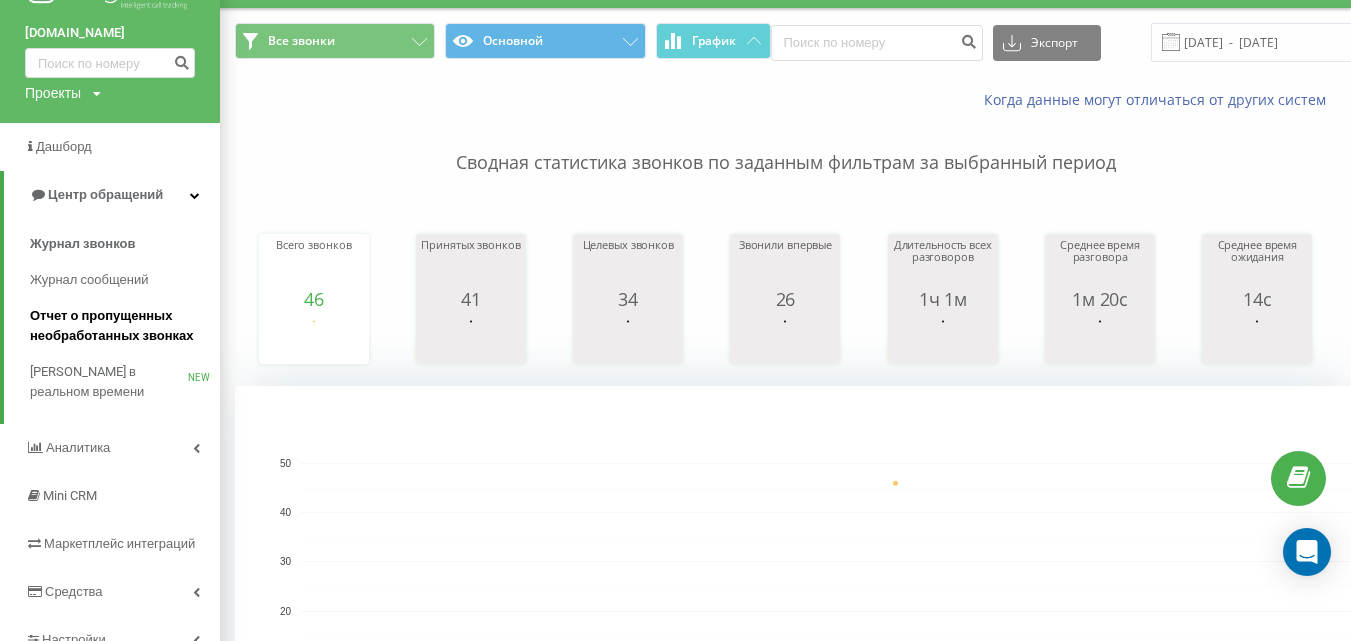 scroll, scrollTop: 100, scrollLeft: 0, axis: vertical 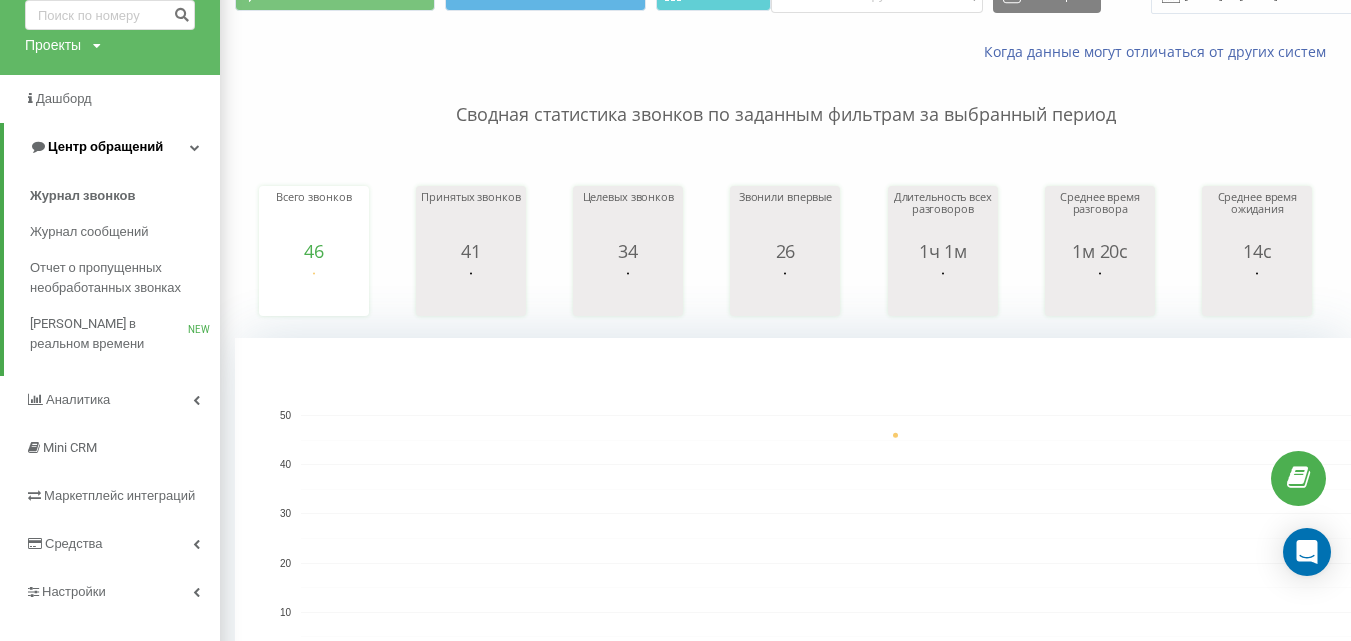 click at bounding box center [195, 147] 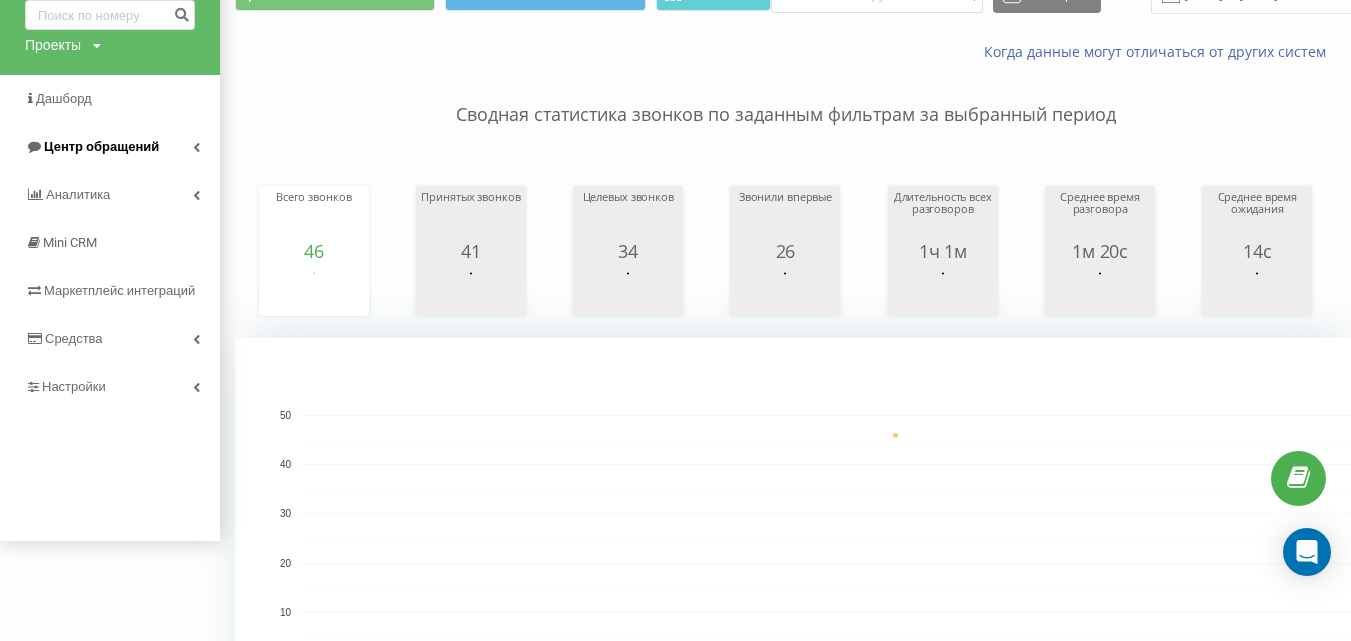 click at bounding box center [196, 147] 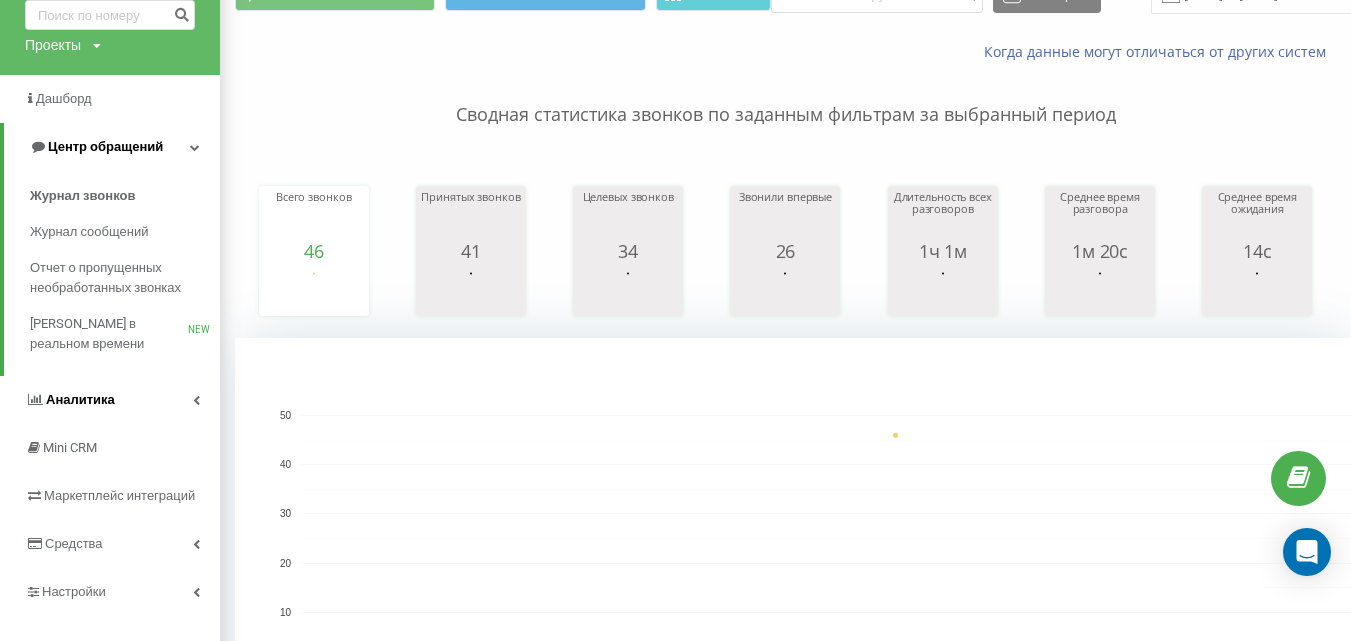 click on "Аналитика" at bounding box center [110, 400] 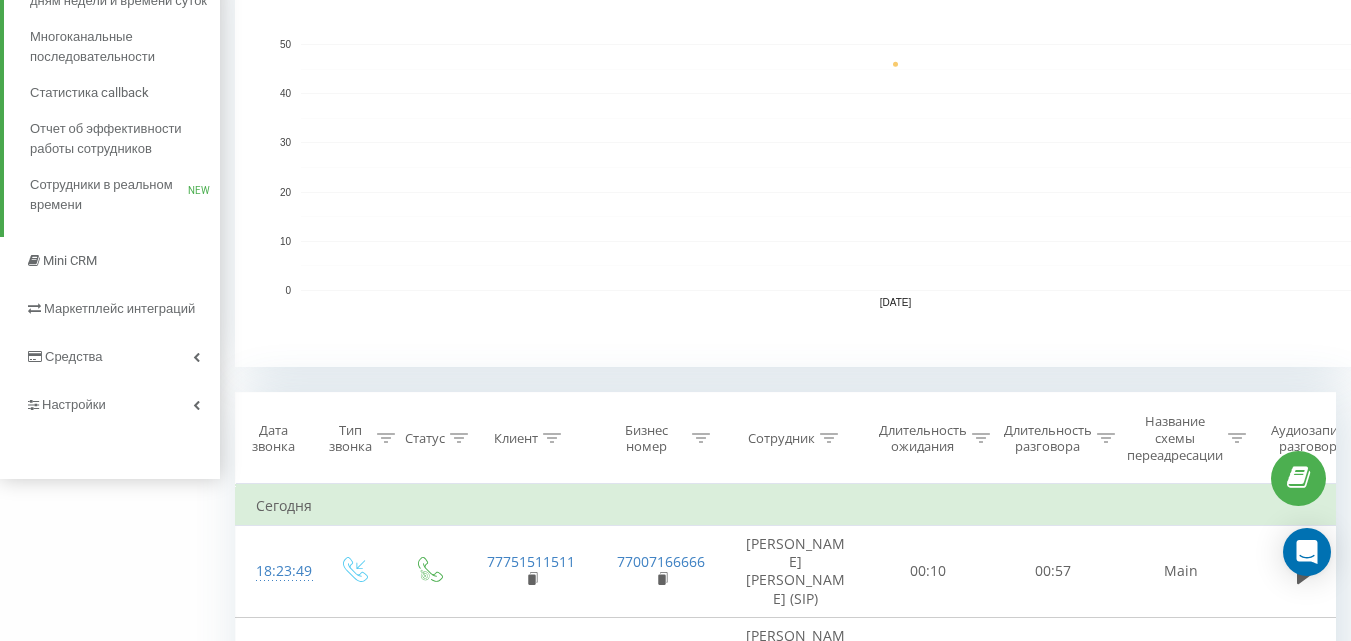 scroll, scrollTop: 500, scrollLeft: 0, axis: vertical 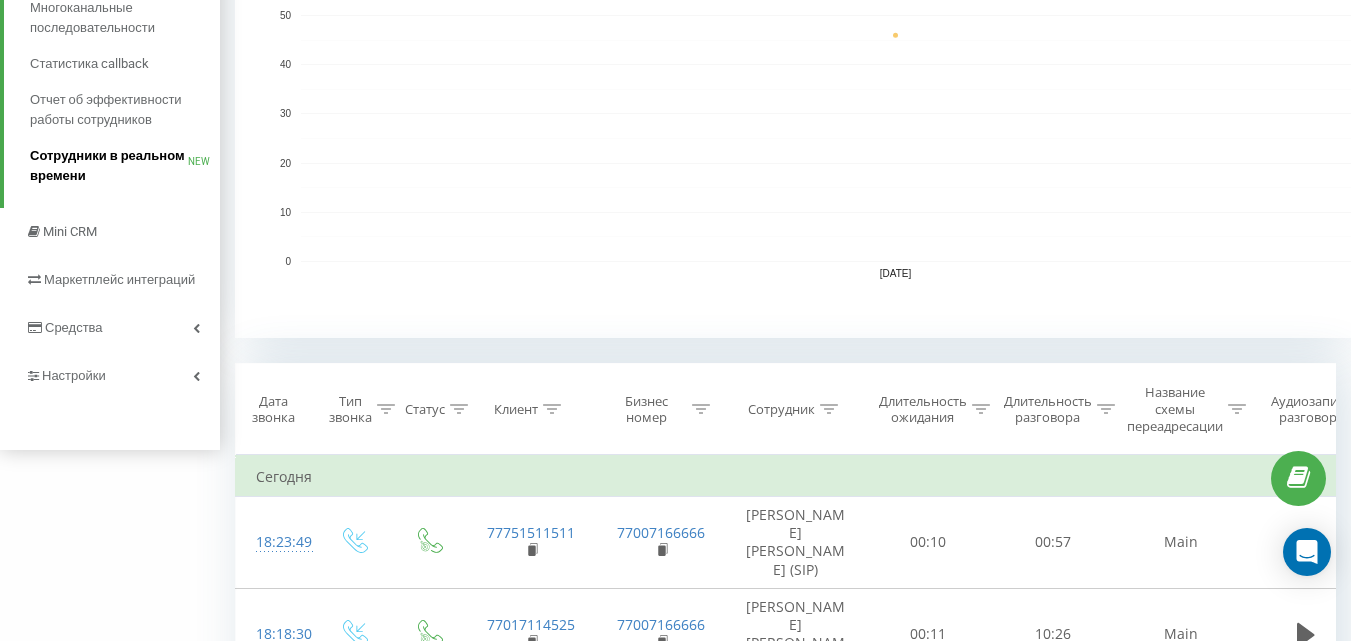 click on "Сотрудники в реальном времени" at bounding box center [109, 166] 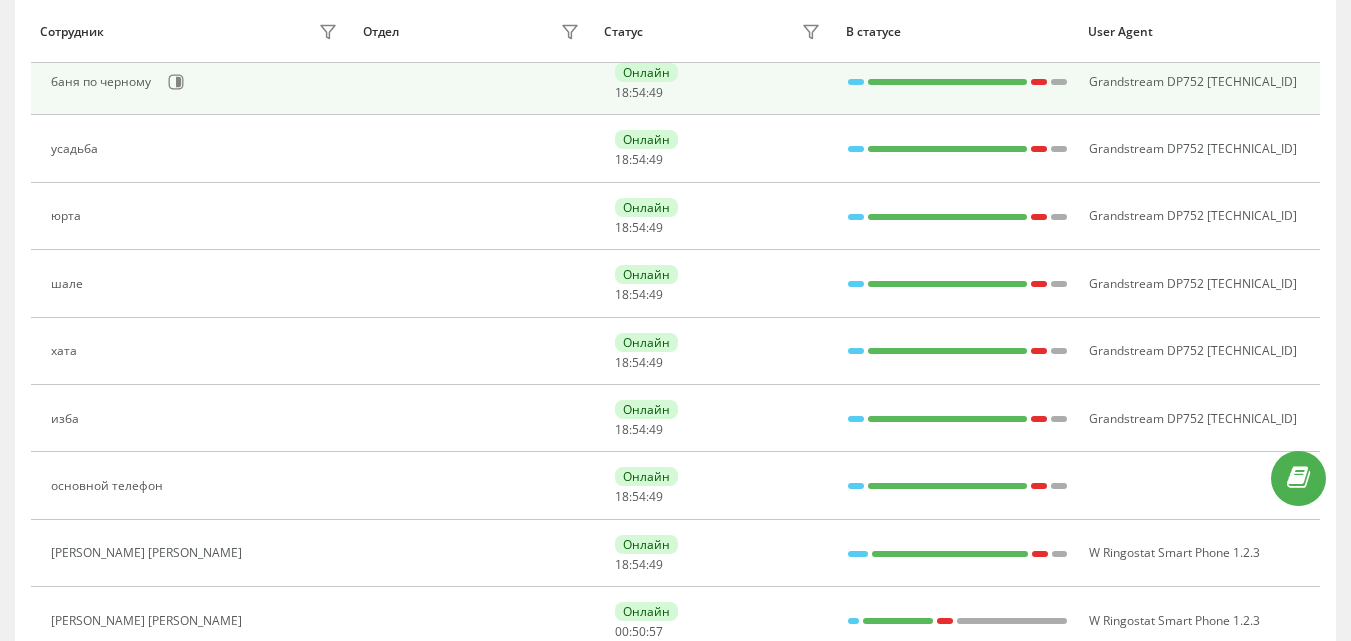 scroll, scrollTop: 0, scrollLeft: 0, axis: both 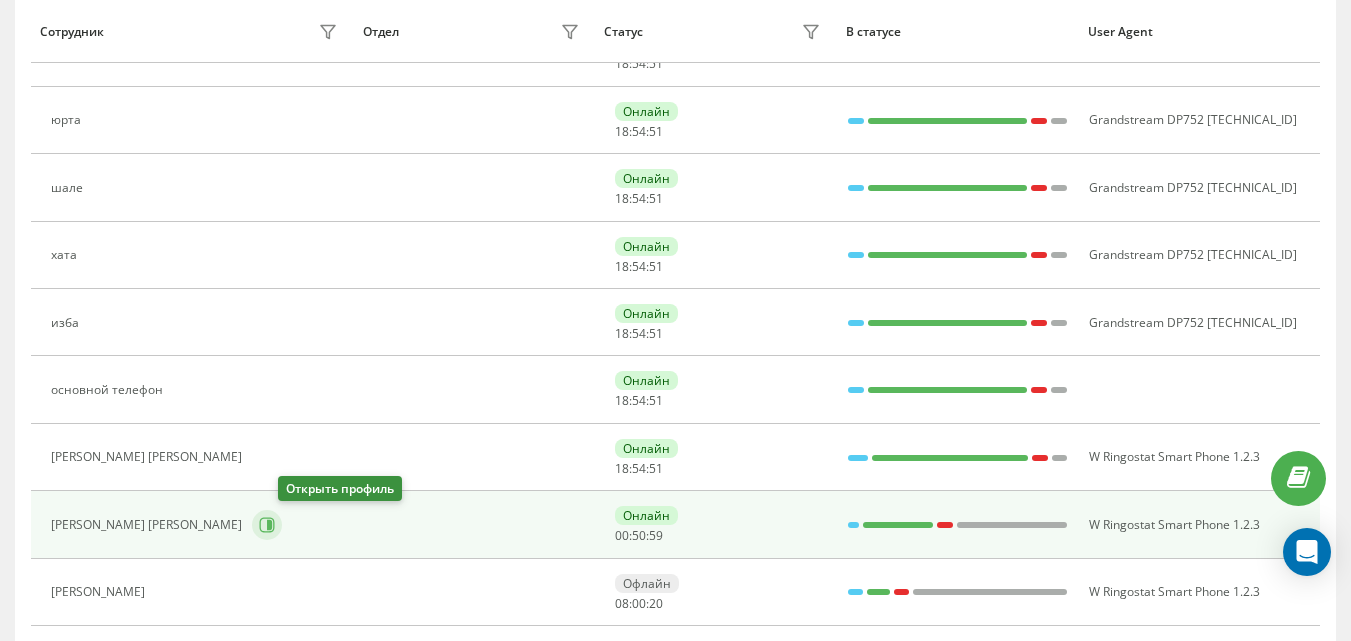 click 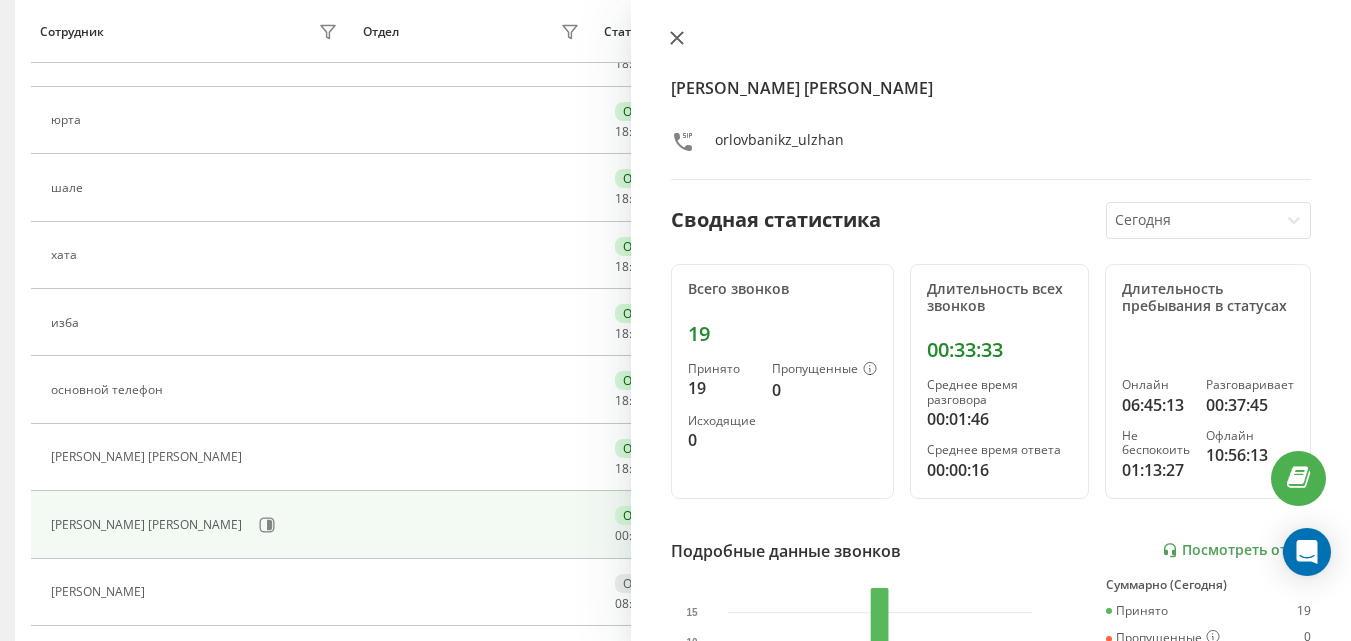 click 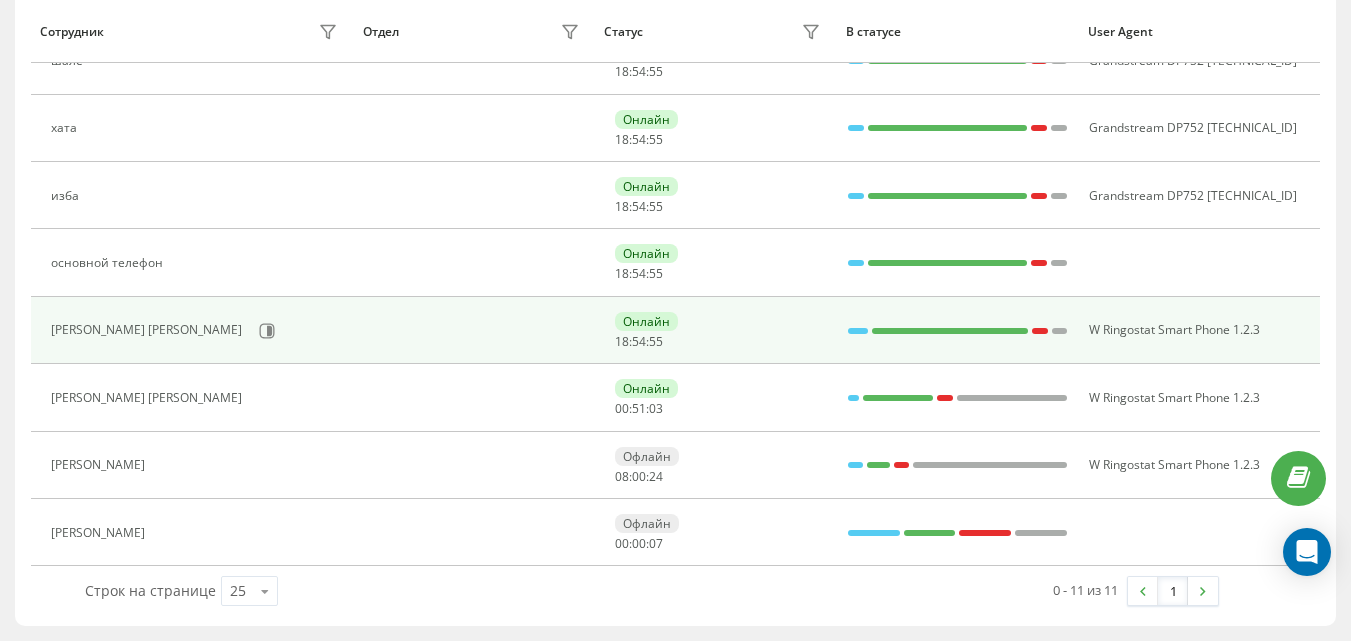scroll, scrollTop: 393, scrollLeft: 0, axis: vertical 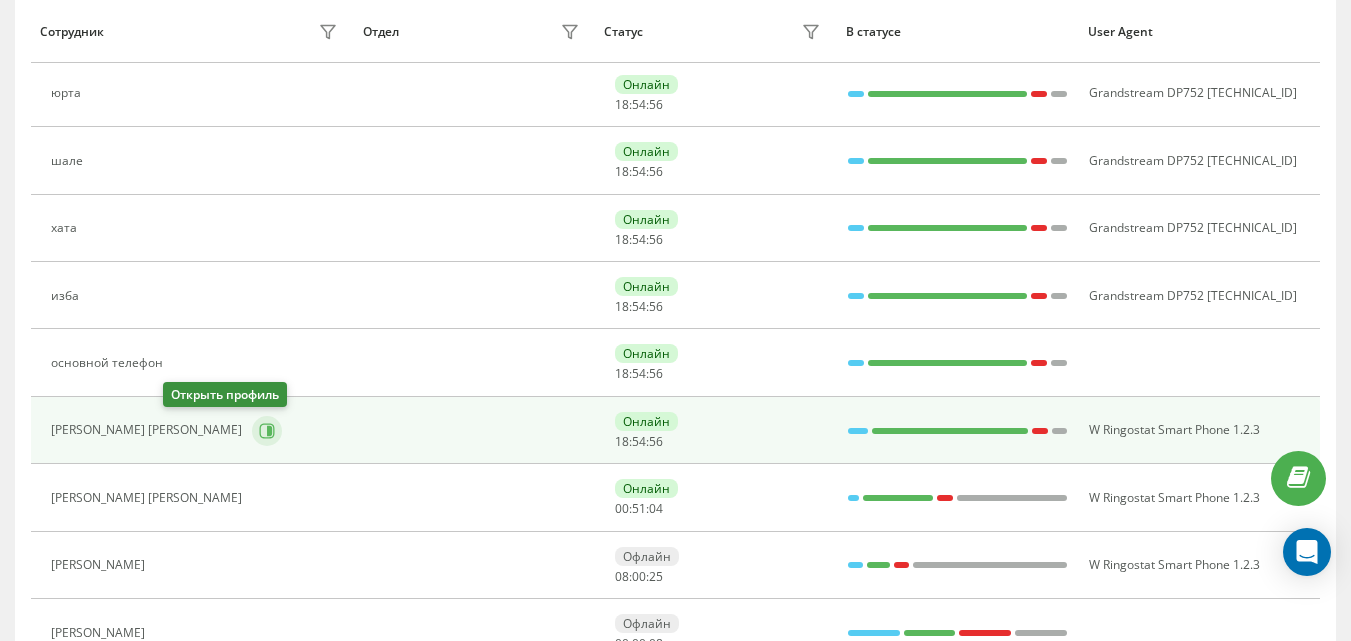 click at bounding box center [267, 431] 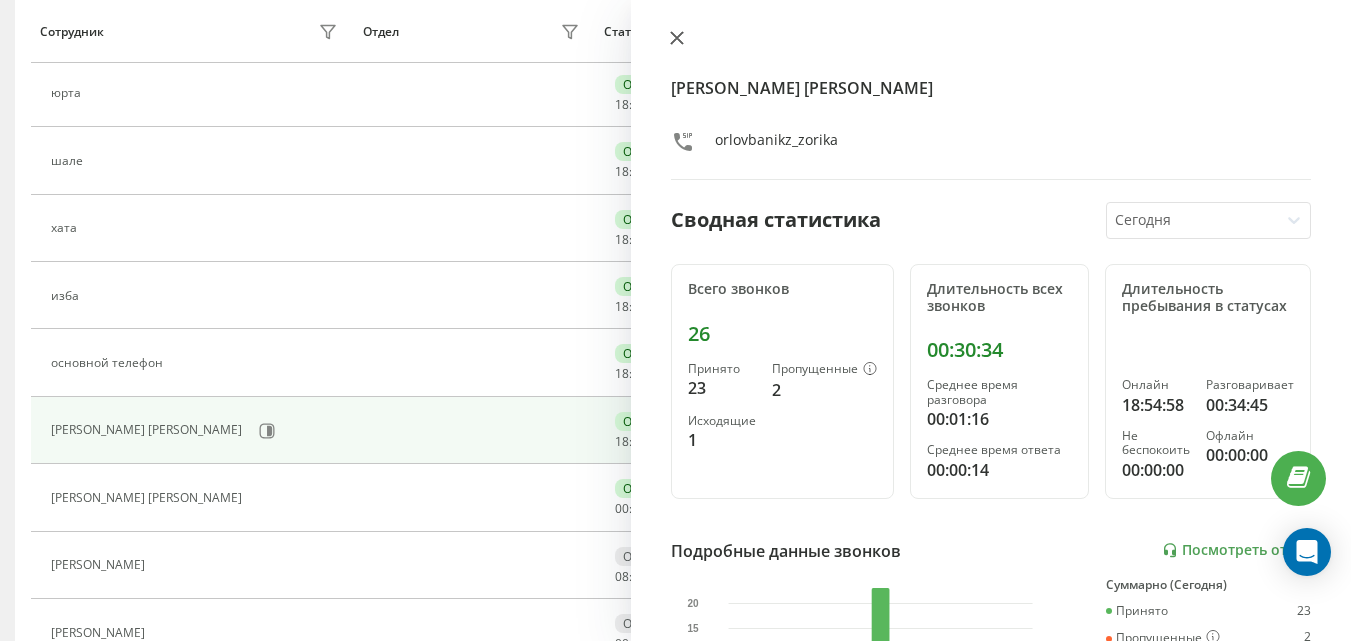 click 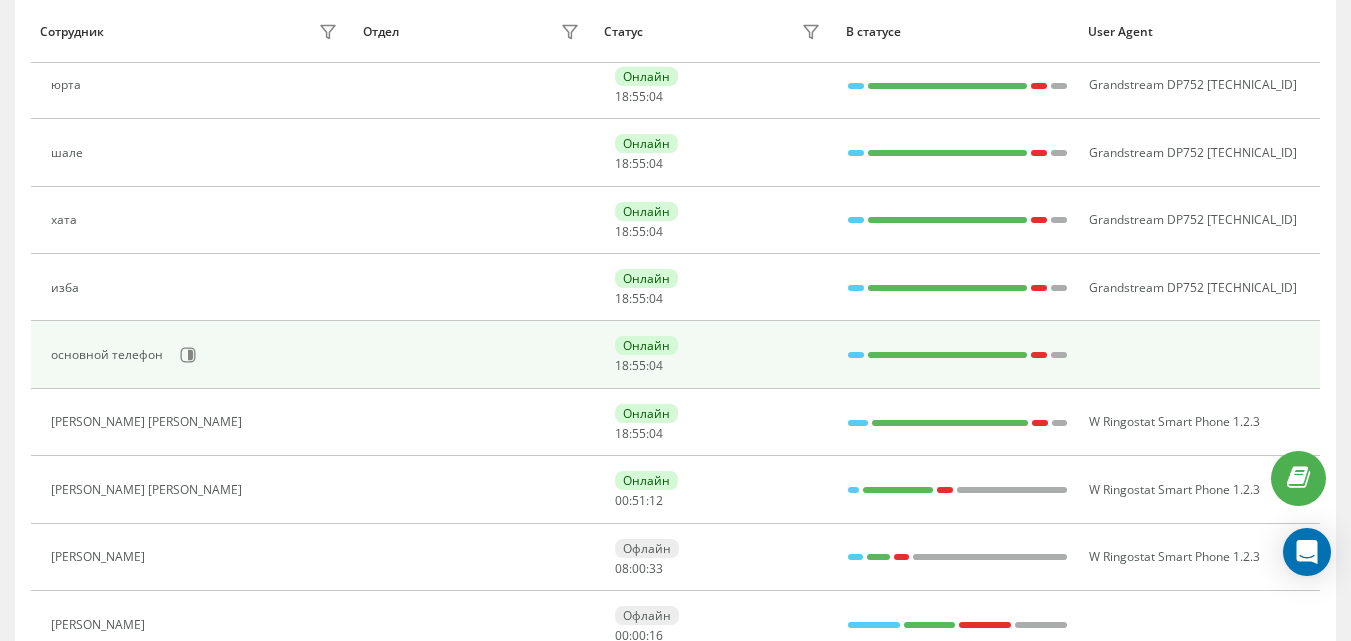 scroll, scrollTop: 493, scrollLeft: 0, axis: vertical 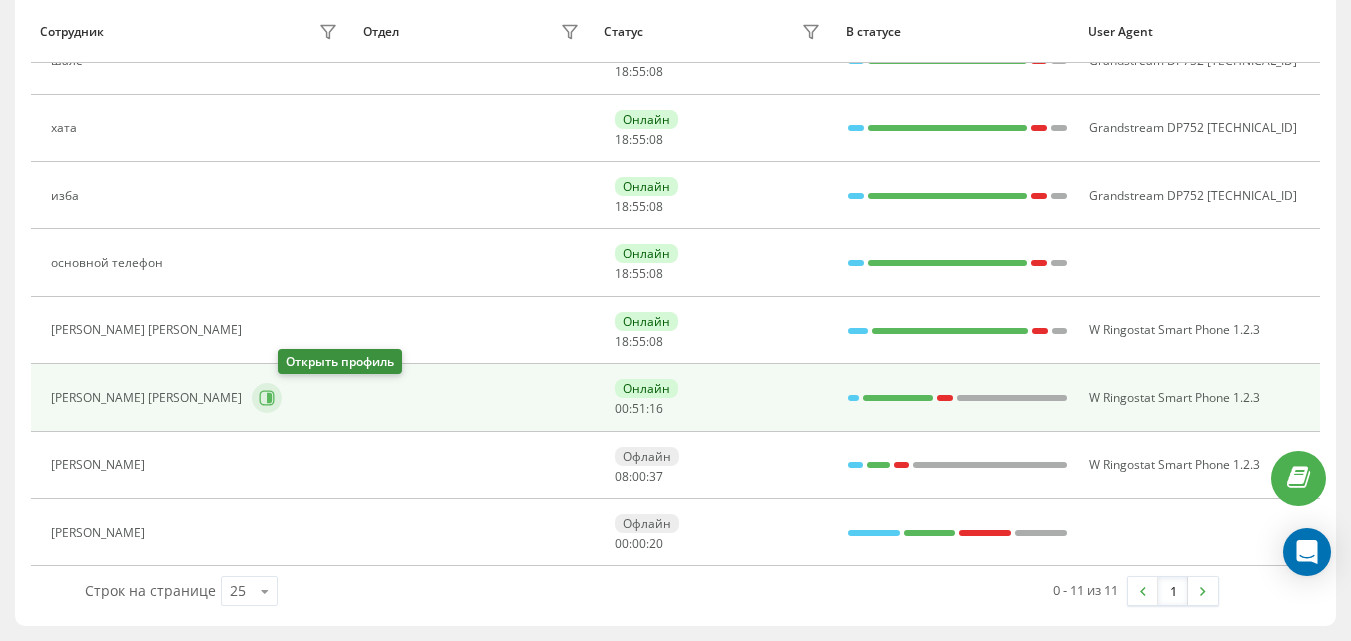 click at bounding box center (267, 398) 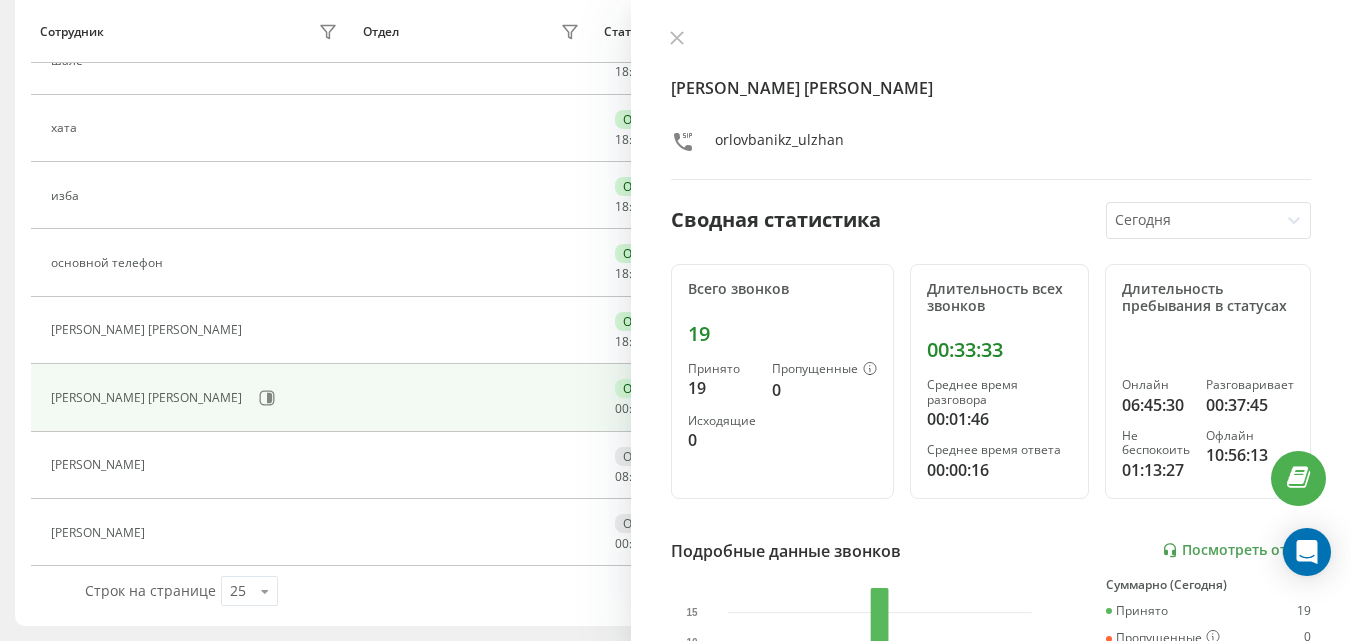 click on "[PERSON_NAME] [PERSON_NAME] orlovbanikz_ulzhan Сводная статистика [DATE] Всего звонков 19 Принято 19 Пропущенные 0 Исходящие 0 Длительность всех звонков 00:33:33 Среднее время разговора 00:01:46 Среднее время ответа 00:00:16 Длительность пребывания в статусах Онлайн 06:45:30 Разговаривает 00:37:45 Не беспокоить 01:13:27 Офлайн 10:56:13 Подробные данные звонков Посмотреть отчет [DATE] 0 5 10 15 Суммарно ([DATE]) Принято 19 Пропущенные 0 Исходящие 0   Посмотреть детали Подробные данные статусов [DATE] Суммарно ([DATE]) Онлайн 06:45:30 Разговаривает 00:37:45 Не беспокоить 01:13:27 Офлайн 10:56:13" at bounding box center (991, 320) 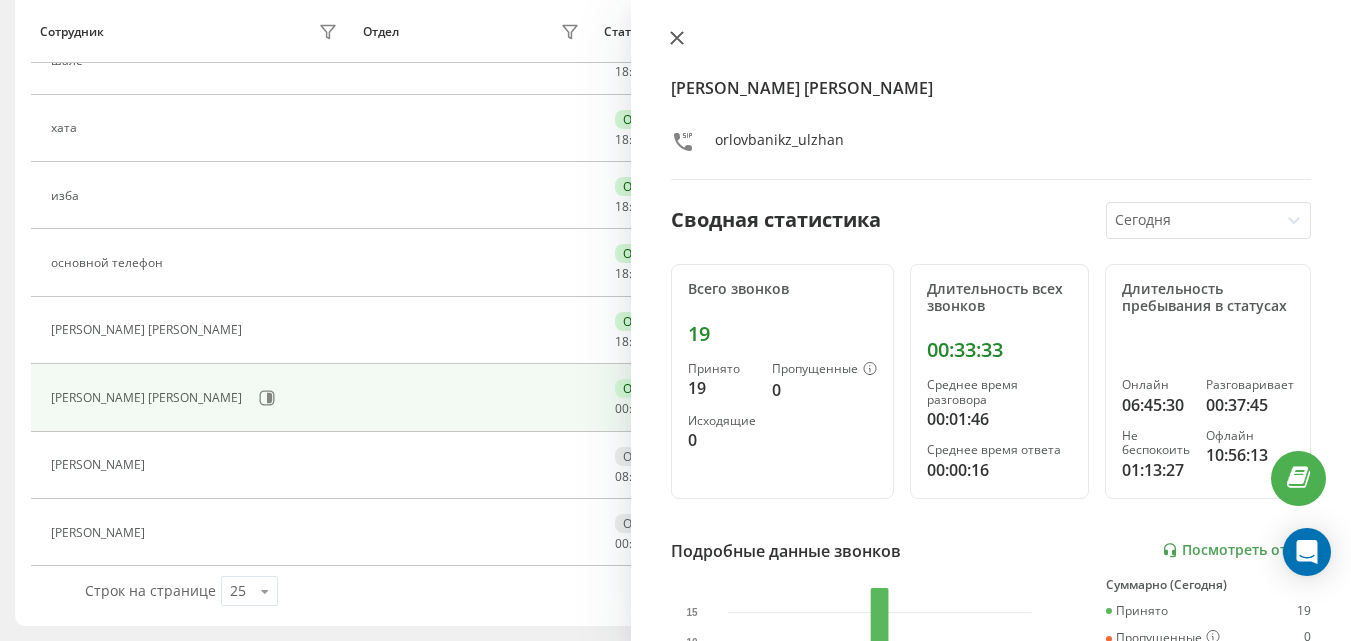 click 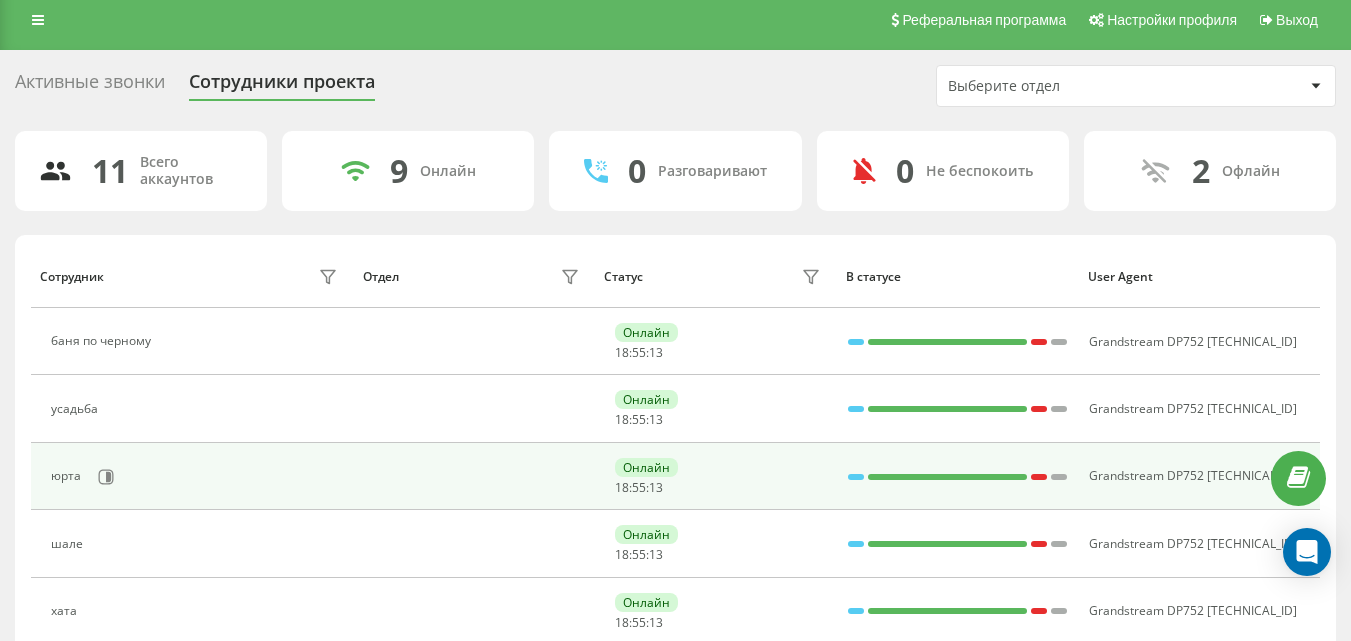 scroll, scrollTop: 0, scrollLeft: 0, axis: both 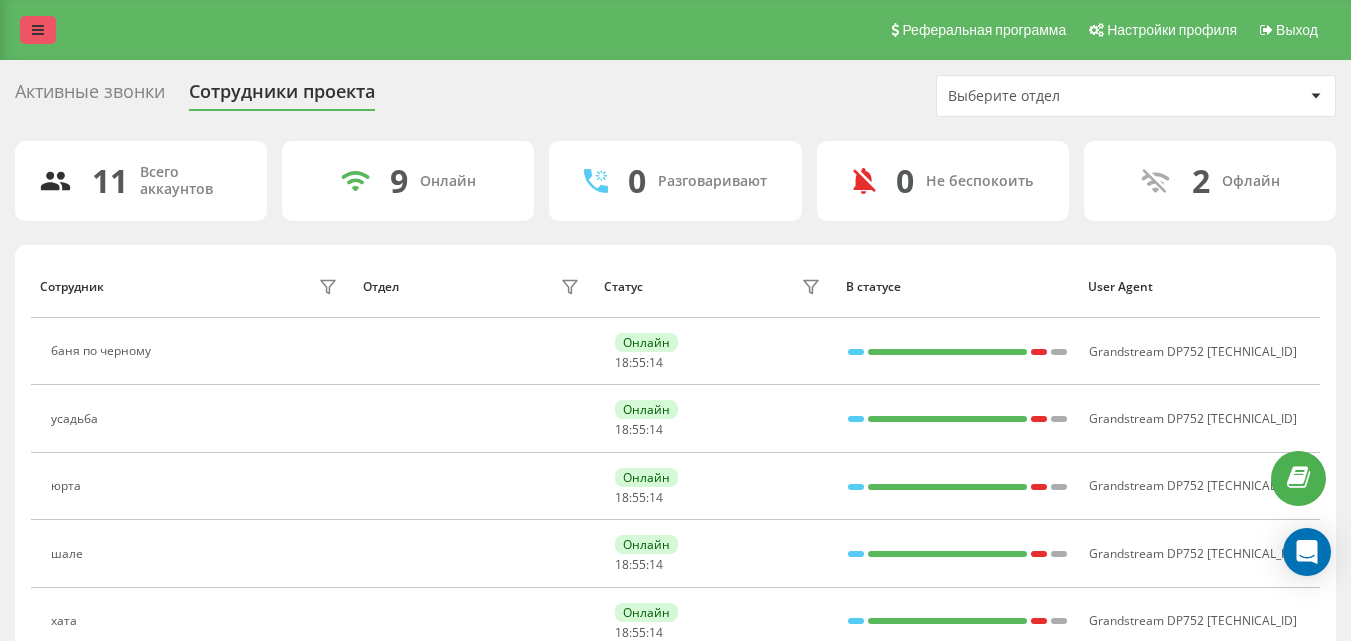 click at bounding box center [38, 30] 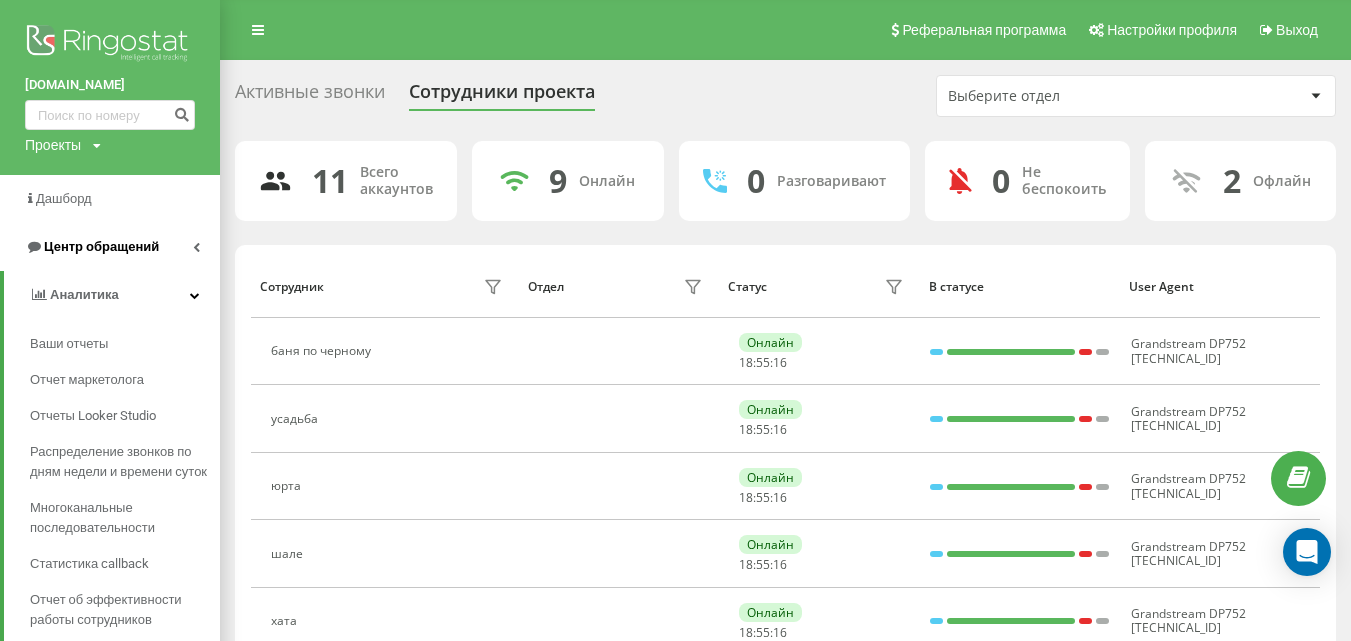 click on "Центр обращений" at bounding box center (101, 246) 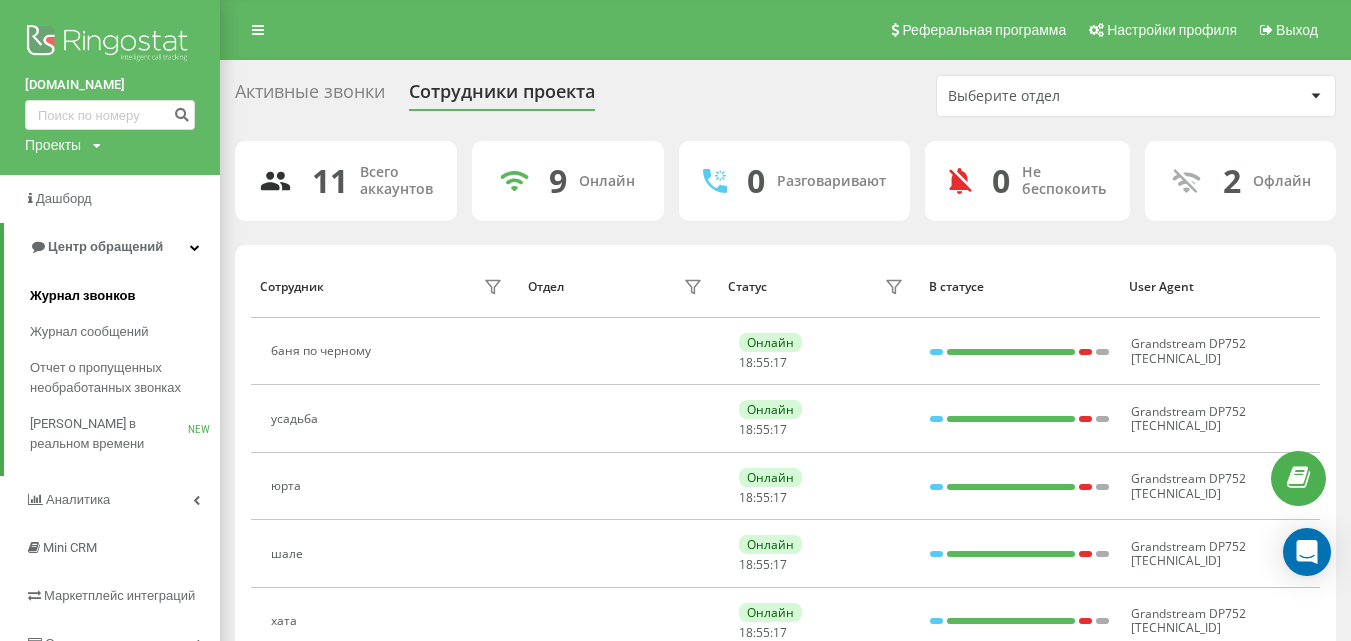 click on "Журнал звонков" at bounding box center (82, 296) 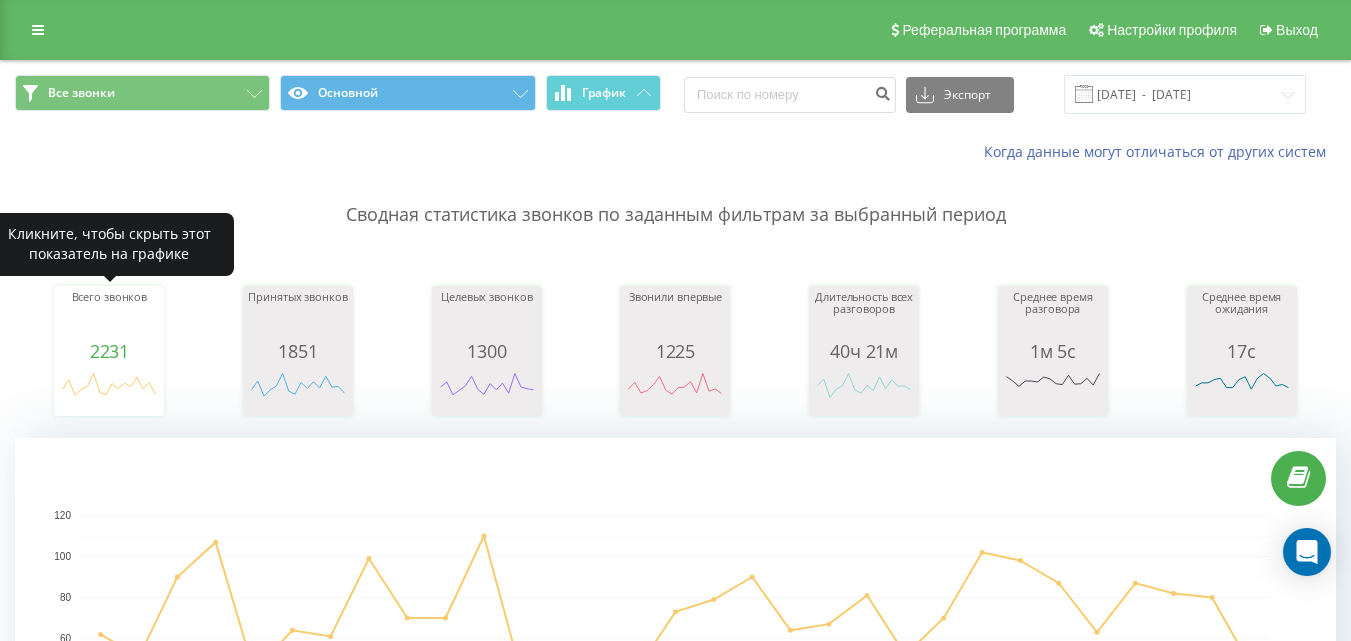 scroll, scrollTop: 0, scrollLeft: 0, axis: both 